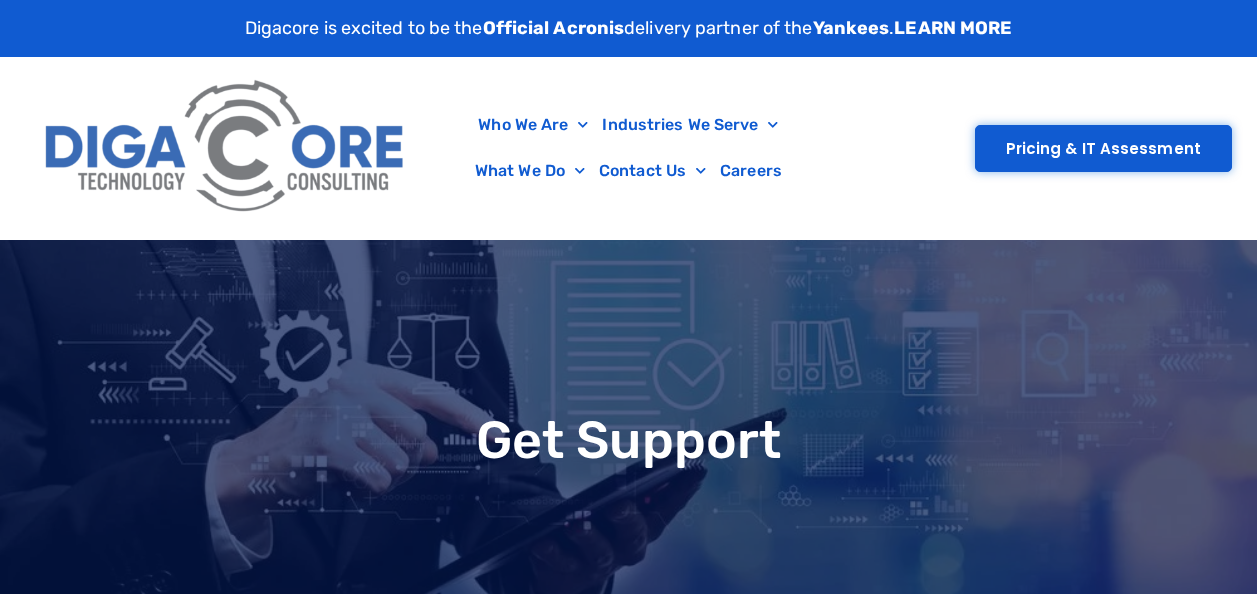 scroll, scrollTop: 0, scrollLeft: 0, axis: both 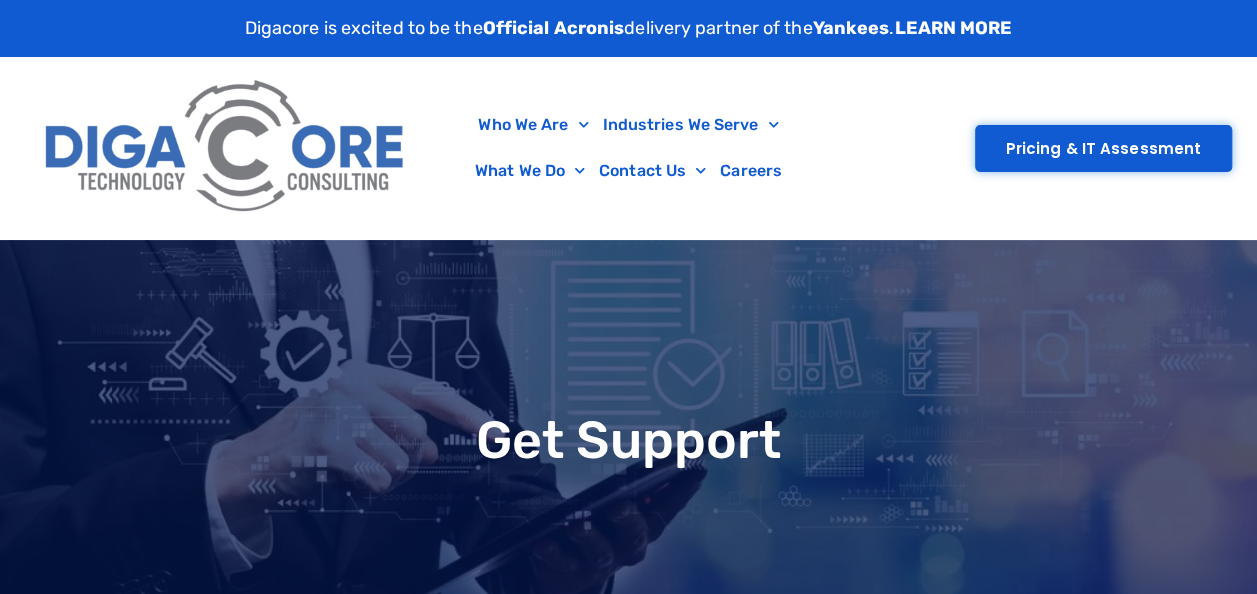 type on "**" 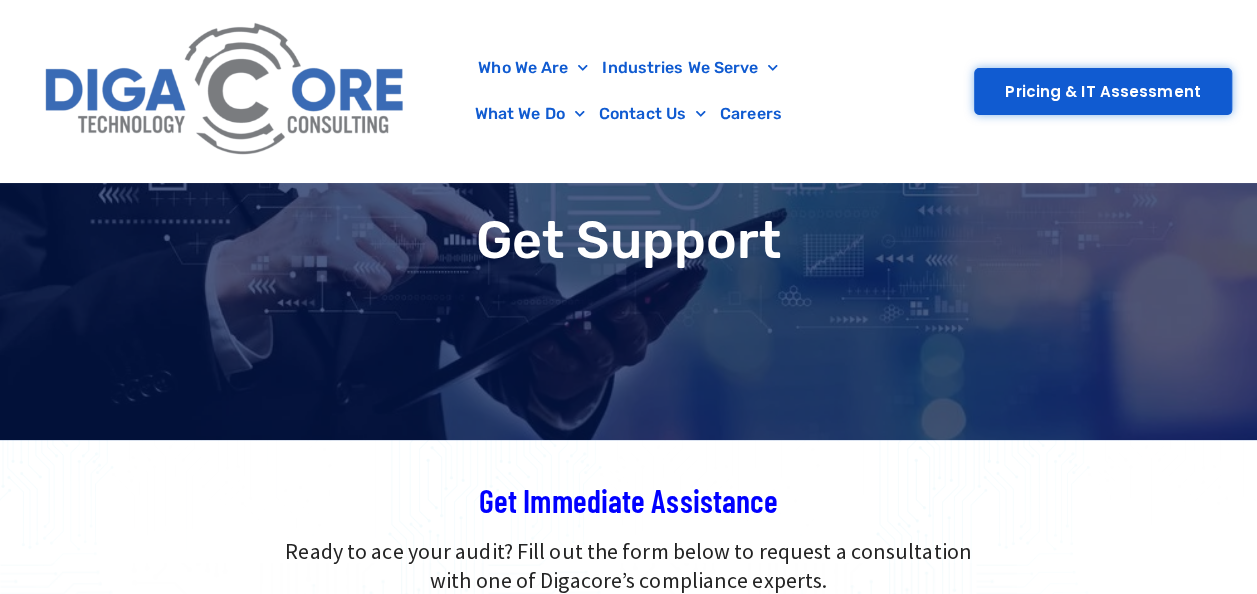scroll, scrollTop: 0, scrollLeft: 0, axis: both 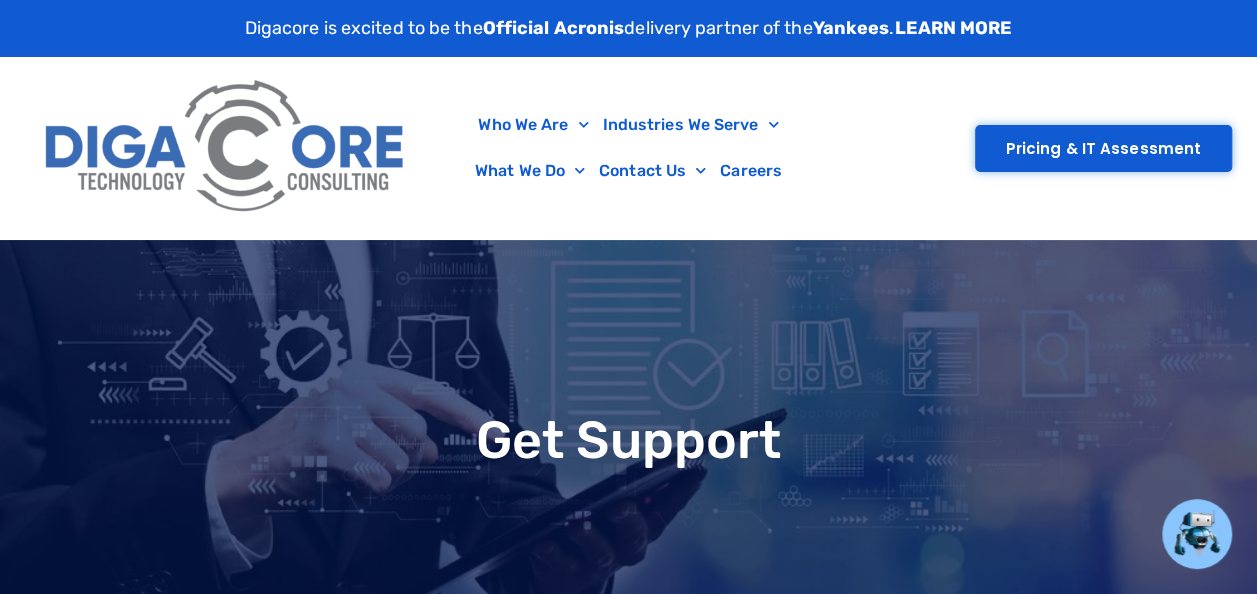 type on "*****" 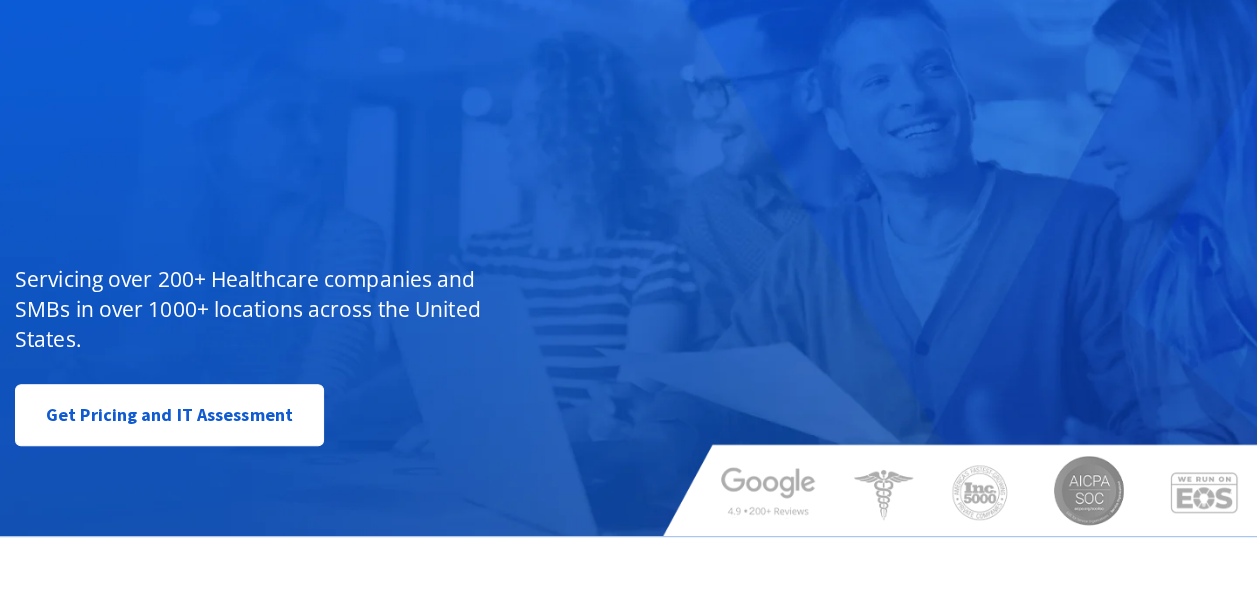 scroll, scrollTop: 0, scrollLeft: 0, axis: both 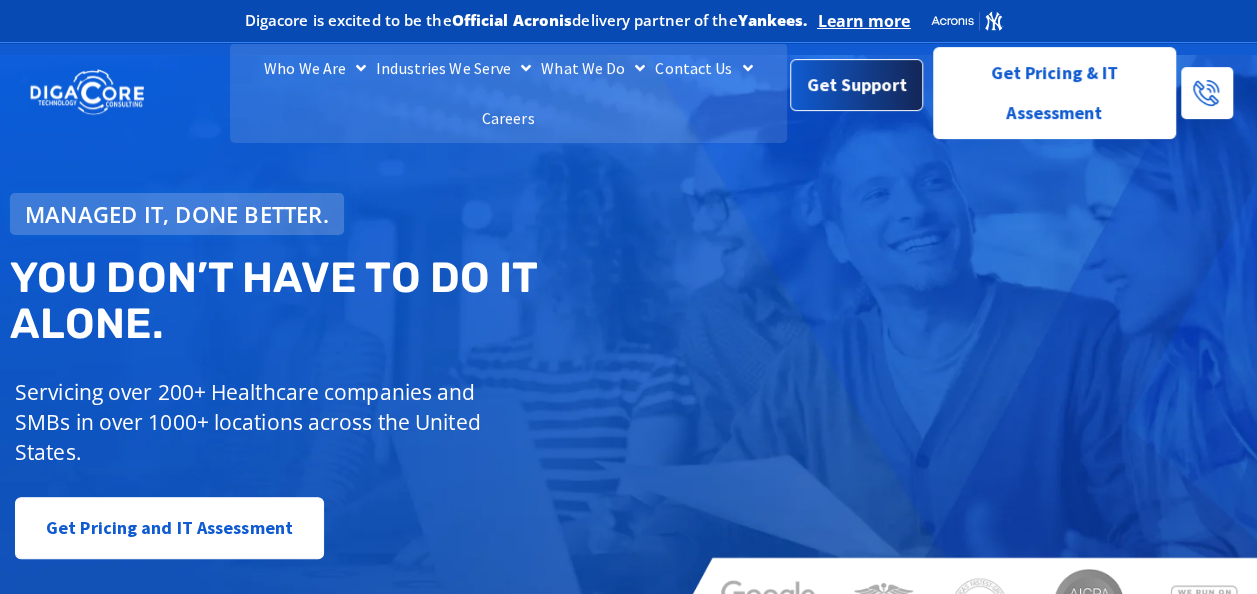 click on "Get Support" at bounding box center (857, 85) 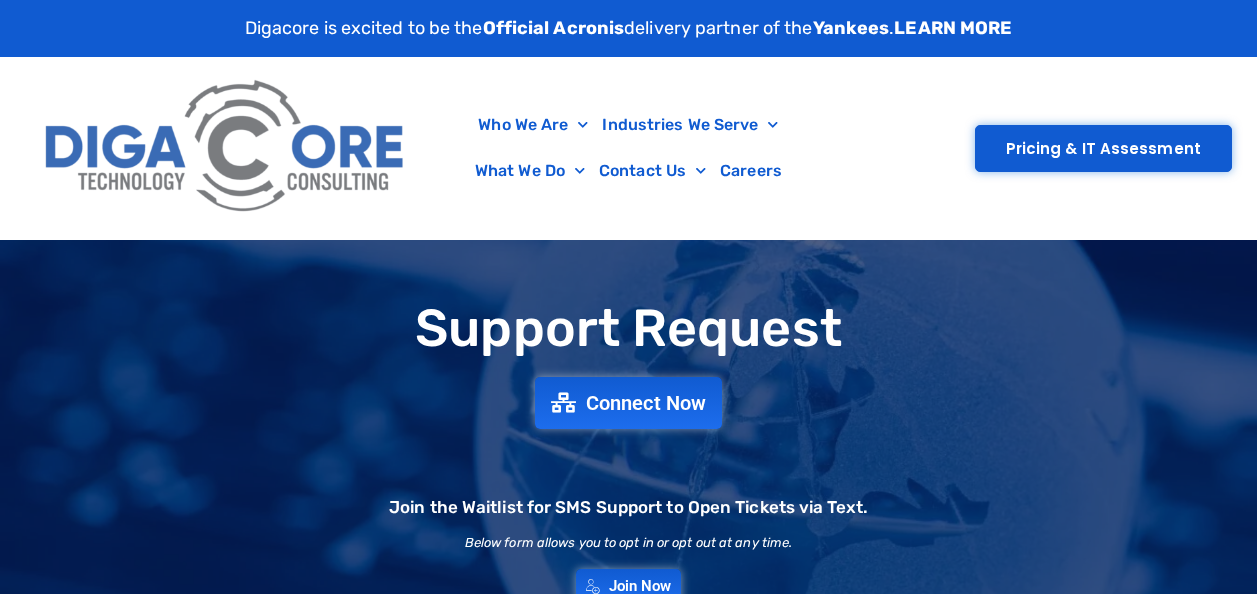 scroll, scrollTop: 0, scrollLeft: 0, axis: both 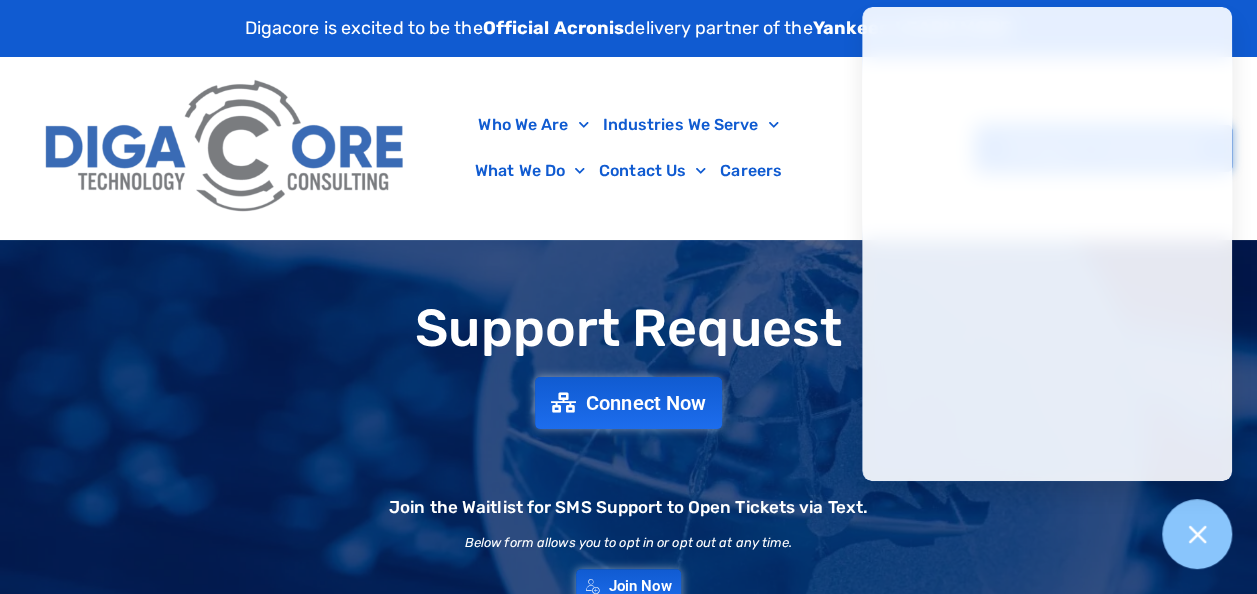 click on "Connect Now
Join the Waitlist for SMS Support to Open Tickets via Text.
Below form allows you to opt in or opt out at any time.
Join Now" at bounding box center [628, 452] 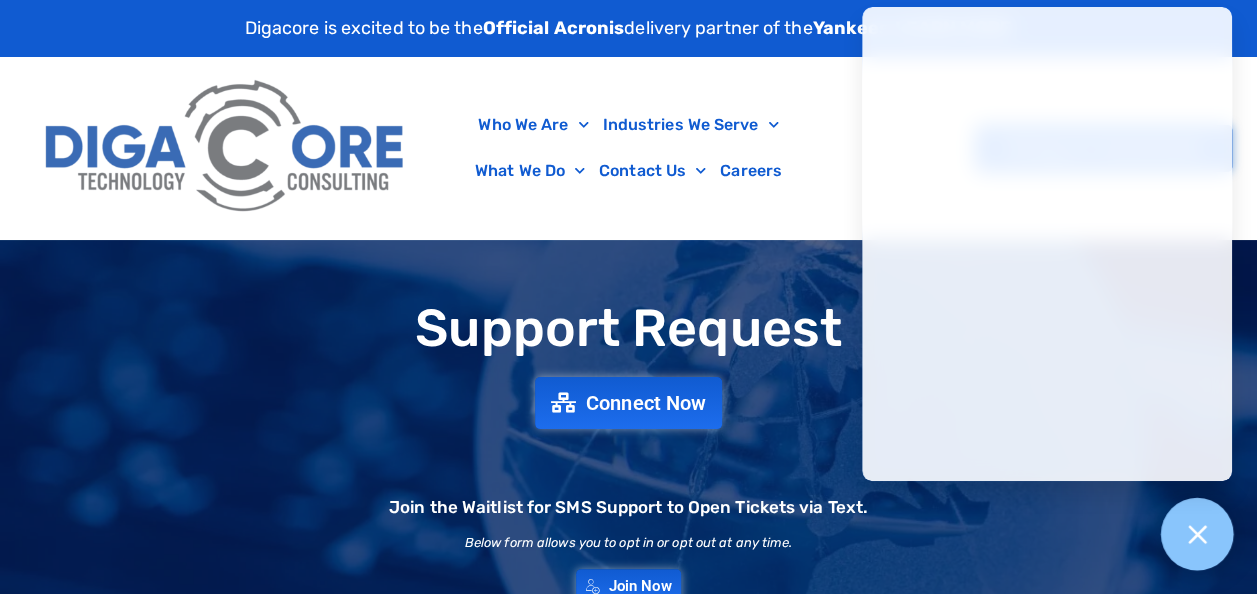 click at bounding box center [1197, 534] 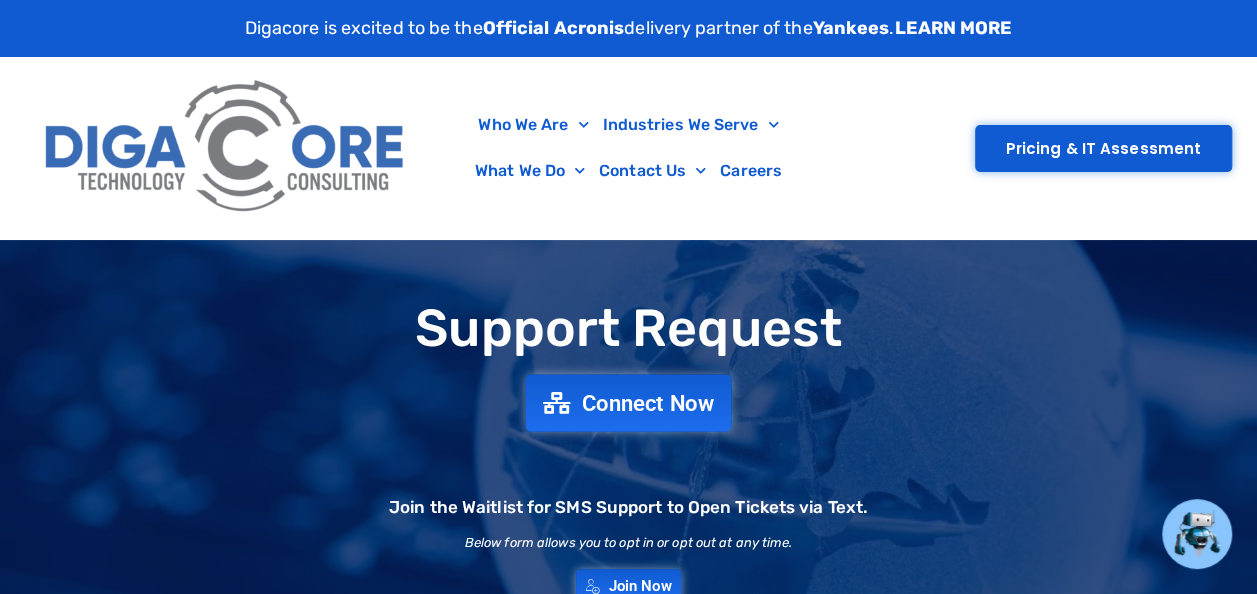 click on "Connect Now" at bounding box center [648, 403] 